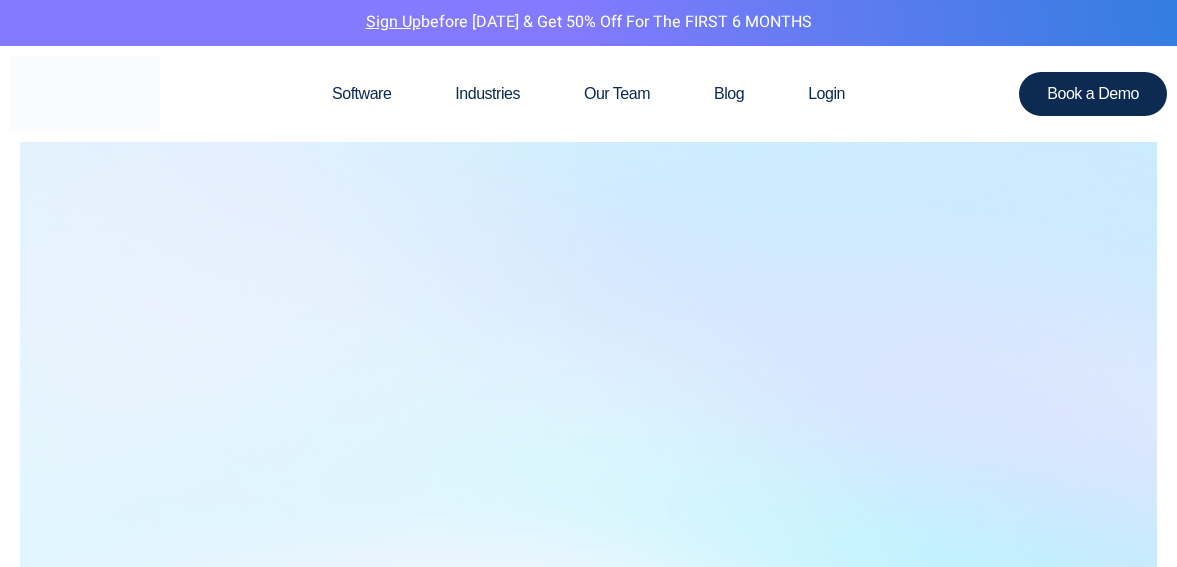 scroll, scrollTop: 0, scrollLeft: 0, axis: both 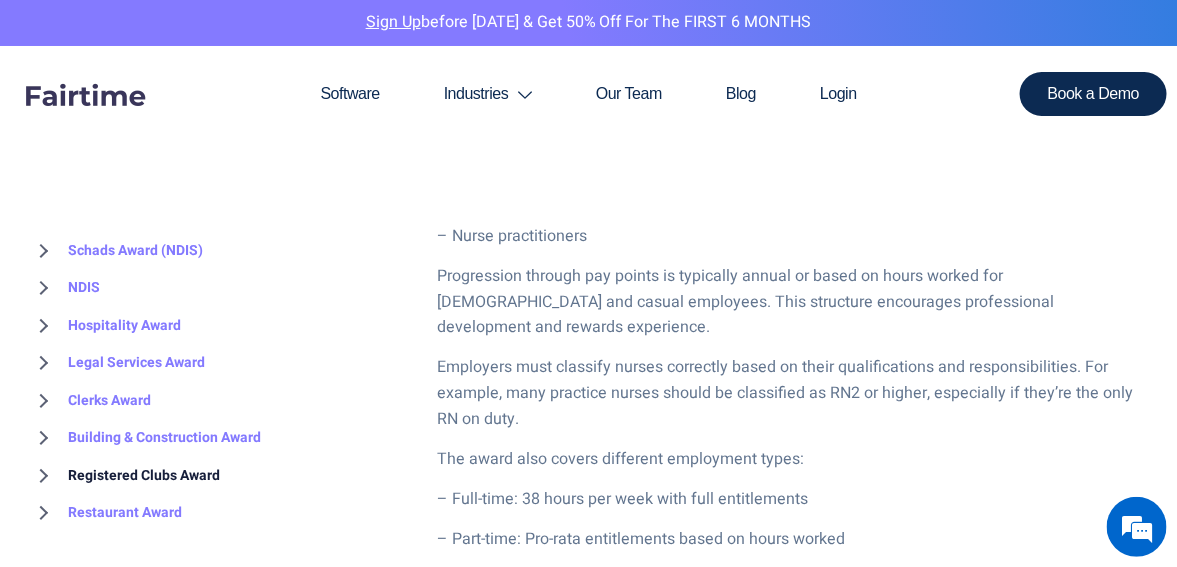 click on "Registered Clubs Award" at bounding box center (125, 476) 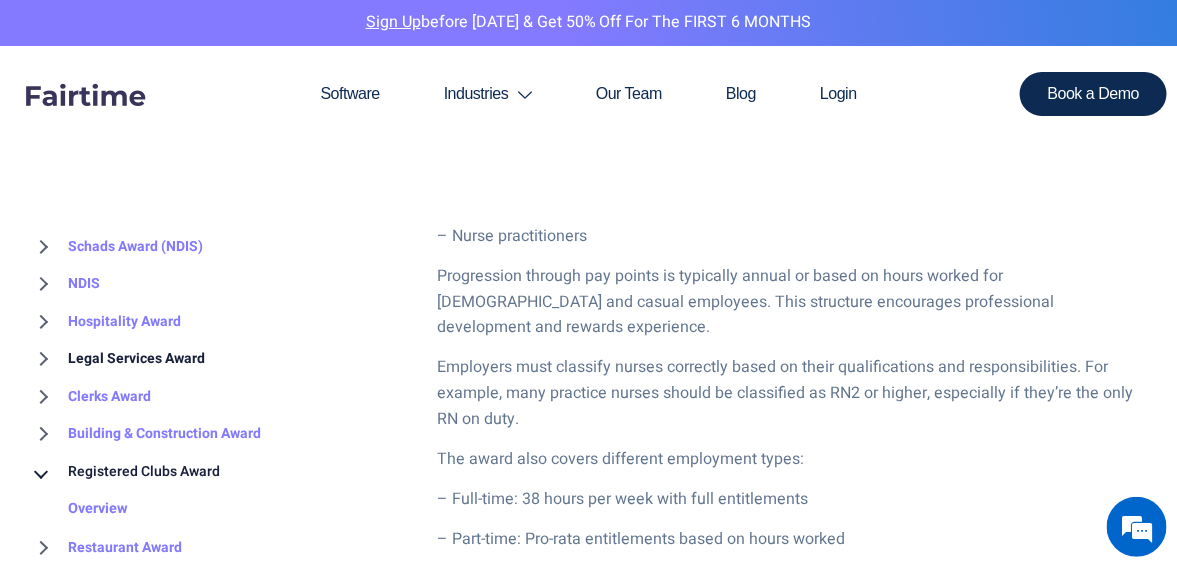 scroll, scrollTop: 0, scrollLeft: 0, axis: both 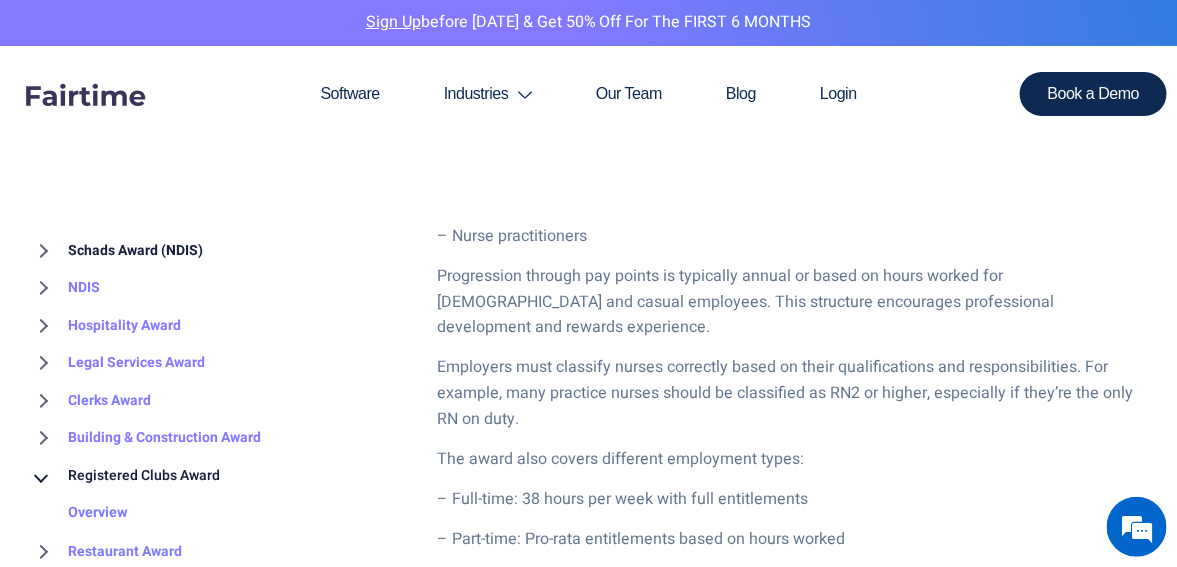 click on "Schads Award (NDIS)" at bounding box center (116, 251) 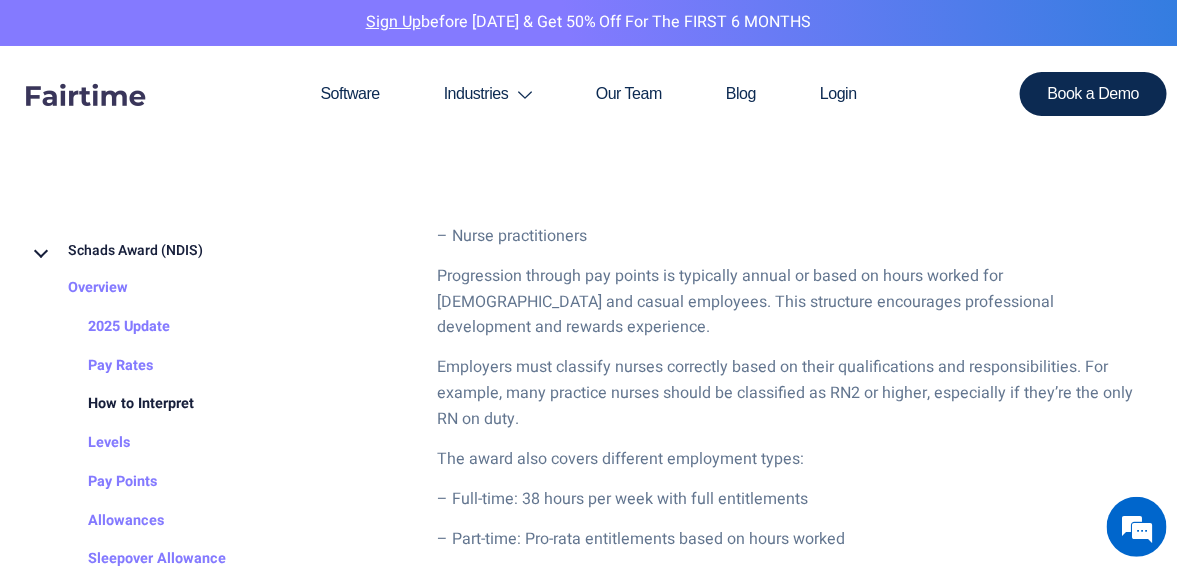 click on "How to Interpret" at bounding box center [122, 405] 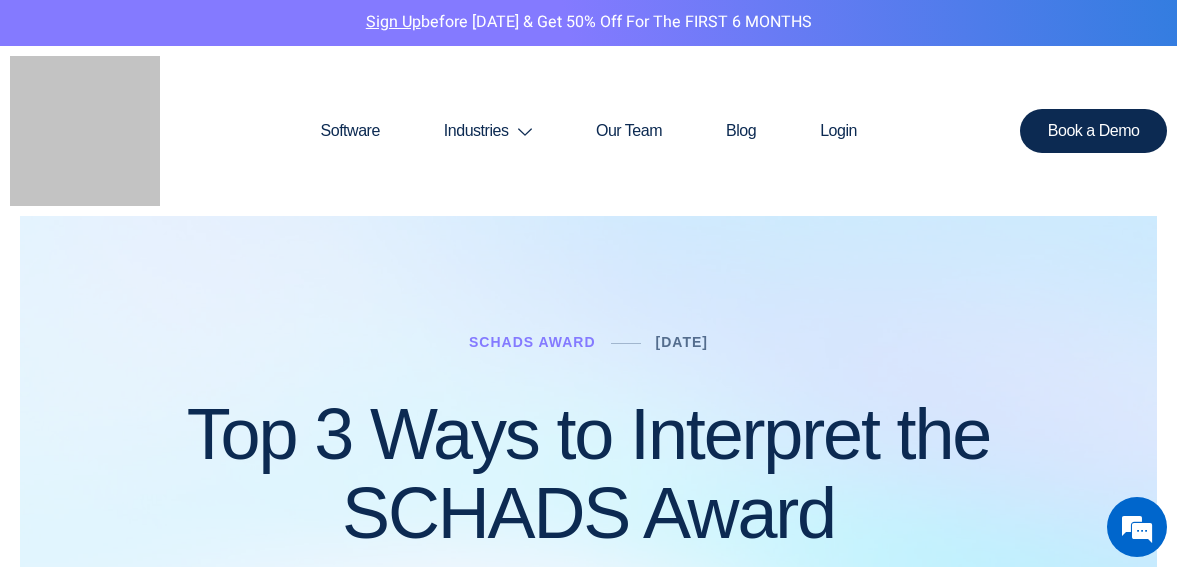 scroll, scrollTop: 100, scrollLeft: 0, axis: vertical 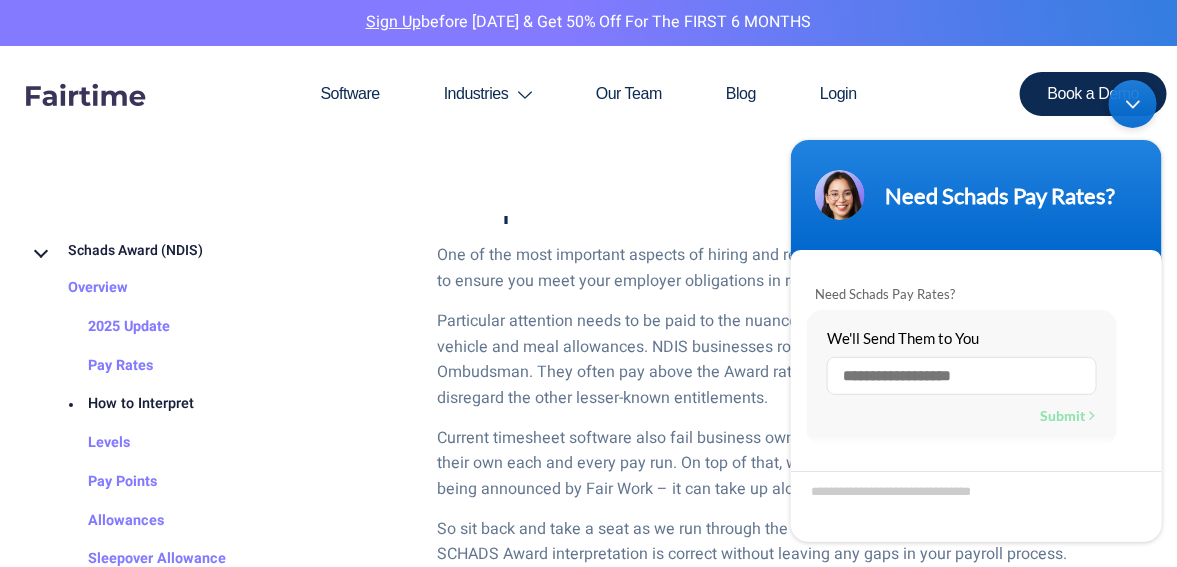 click on "Current timesheet software also fail business owners, leaving them scrambling to manage it on their own each and every pay run. On top of that, with lots of conflicting advice and regular changes being announced by Fair Work – it can take up alot of unncessary metal space." at bounding box center (793, 465) 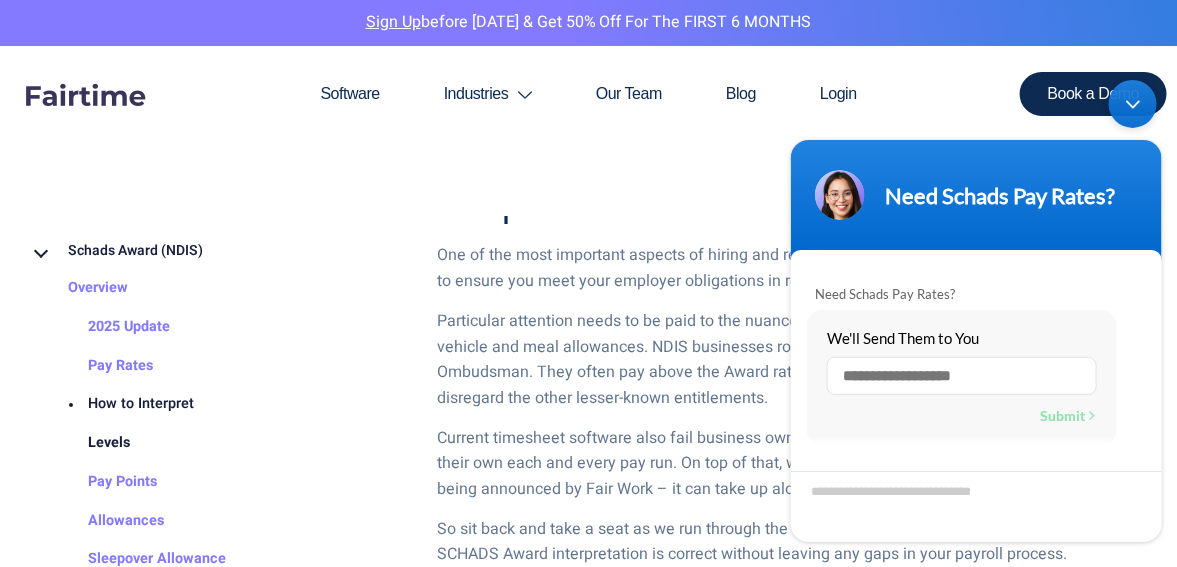 click on "Levels" at bounding box center (90, 443) 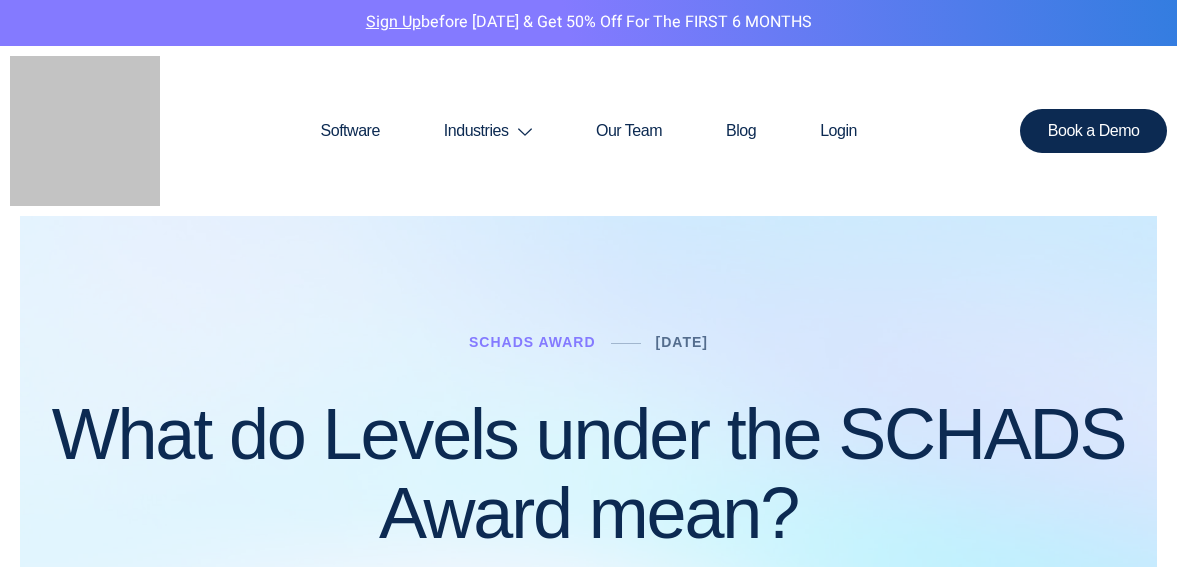 scroll, scrollTop: 0, scrollLeft: 0, axis: both 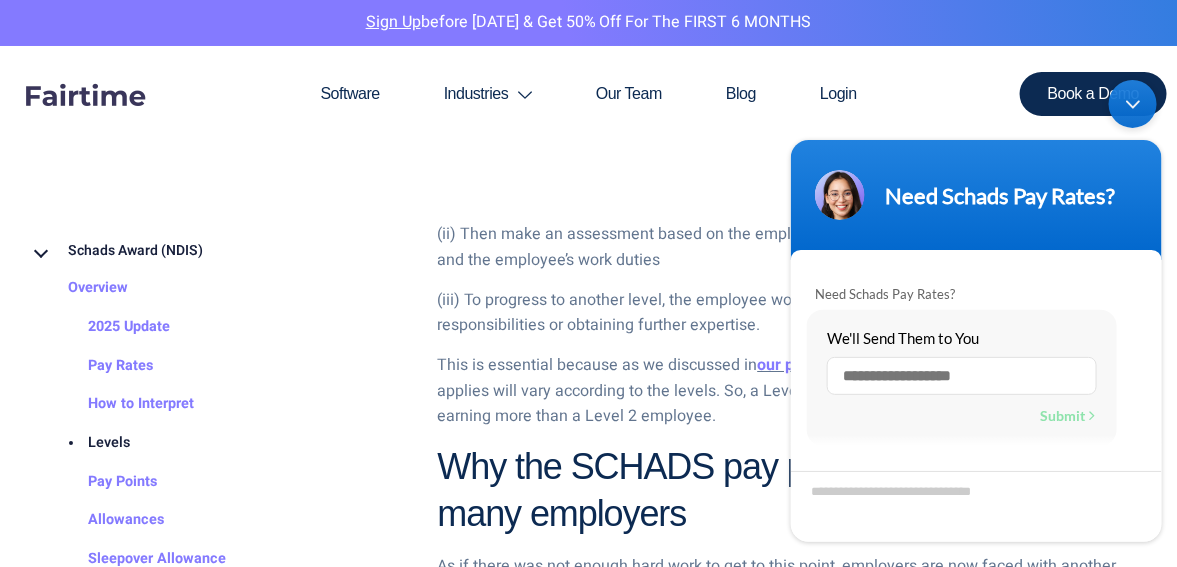 click at bounding box center [1132, 104] 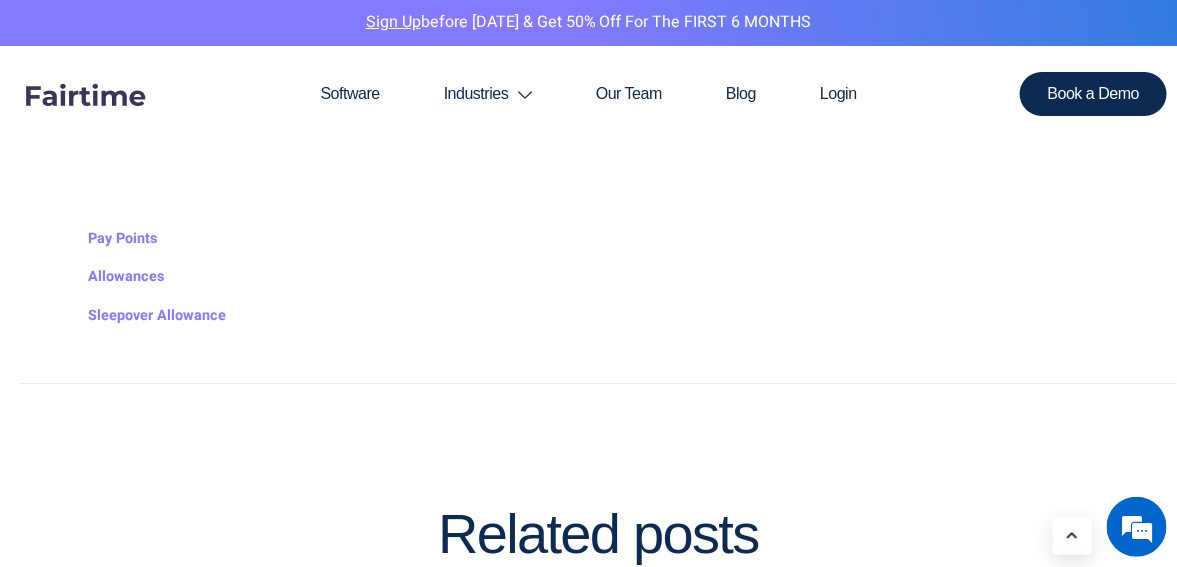scroll, scrollTop: 3220, scrollLeft: 0, axis: vertical 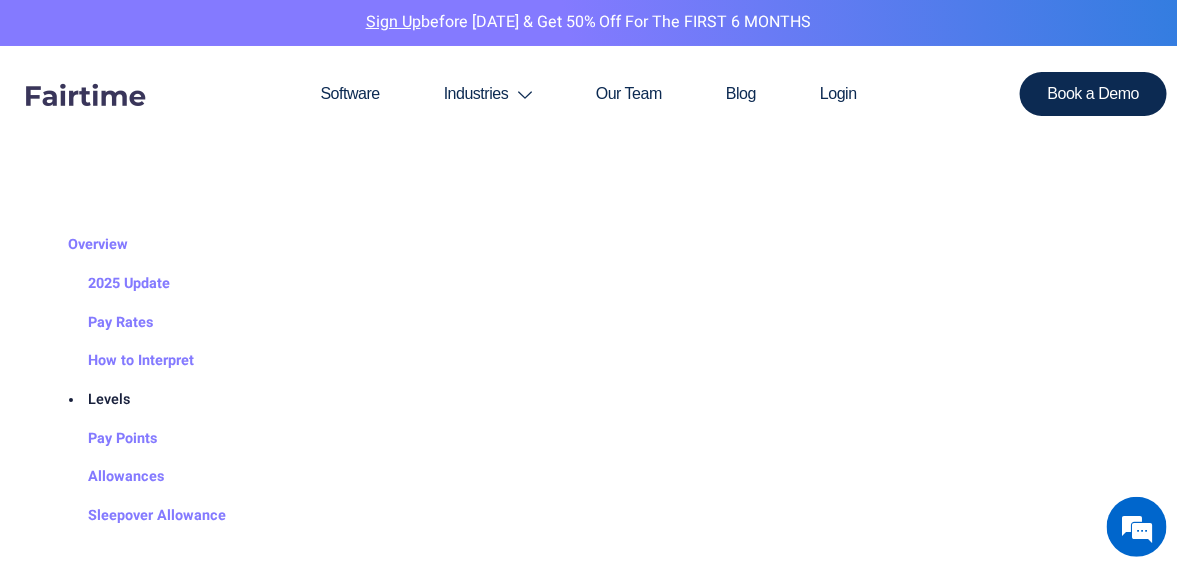 click on "Levels" at bounding box center [90, 400] 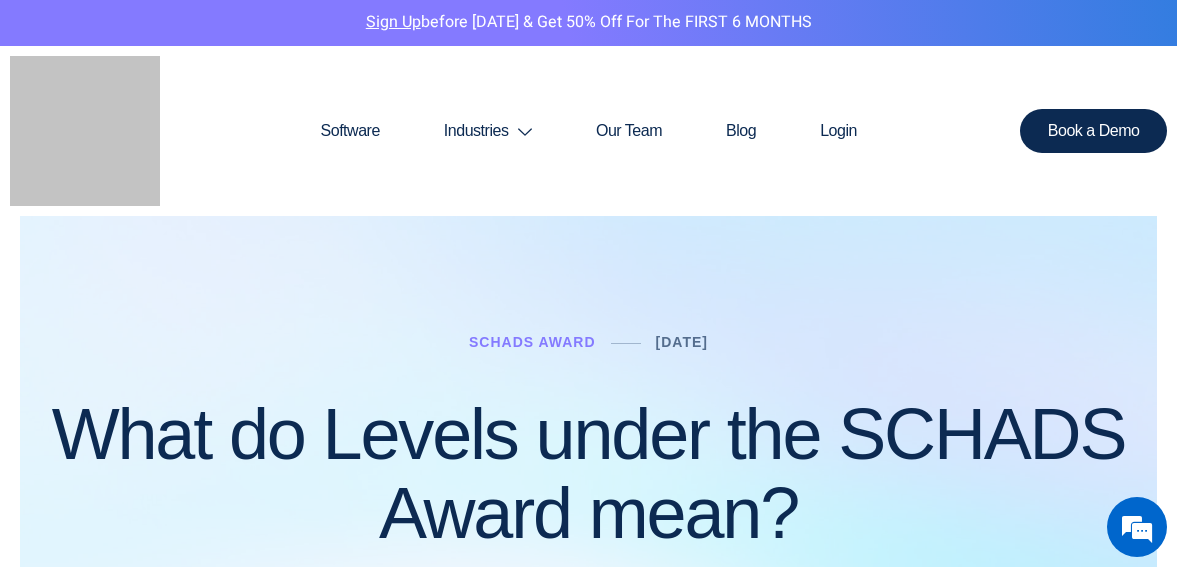 scroll, scrollTop: 0, scrollLeft: 0, axis: both 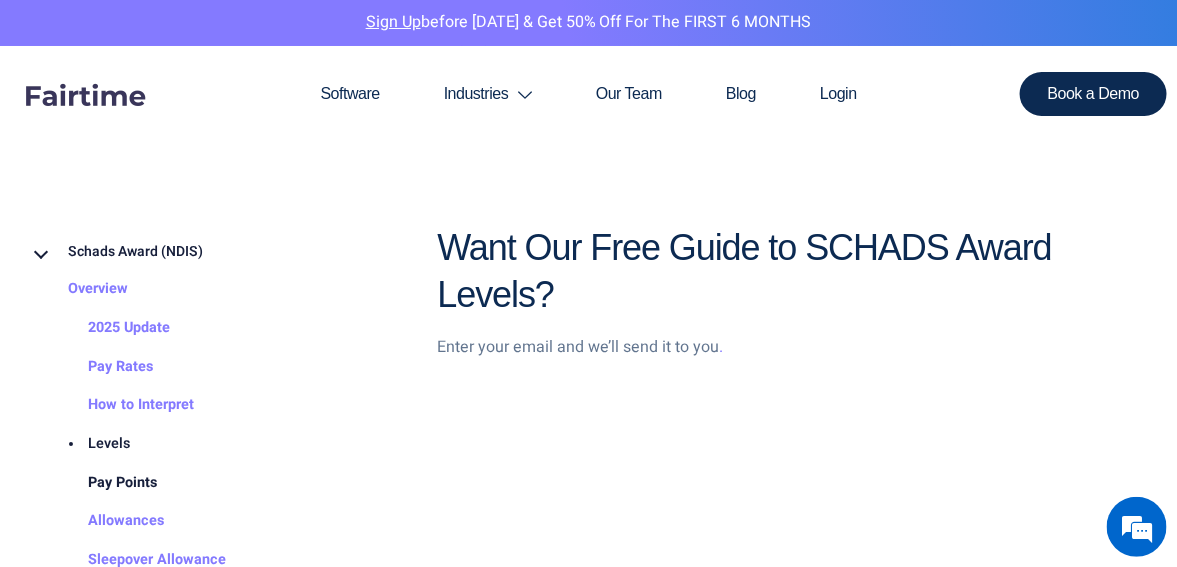 click on "Pay Points" at bounding box center [103, 482] 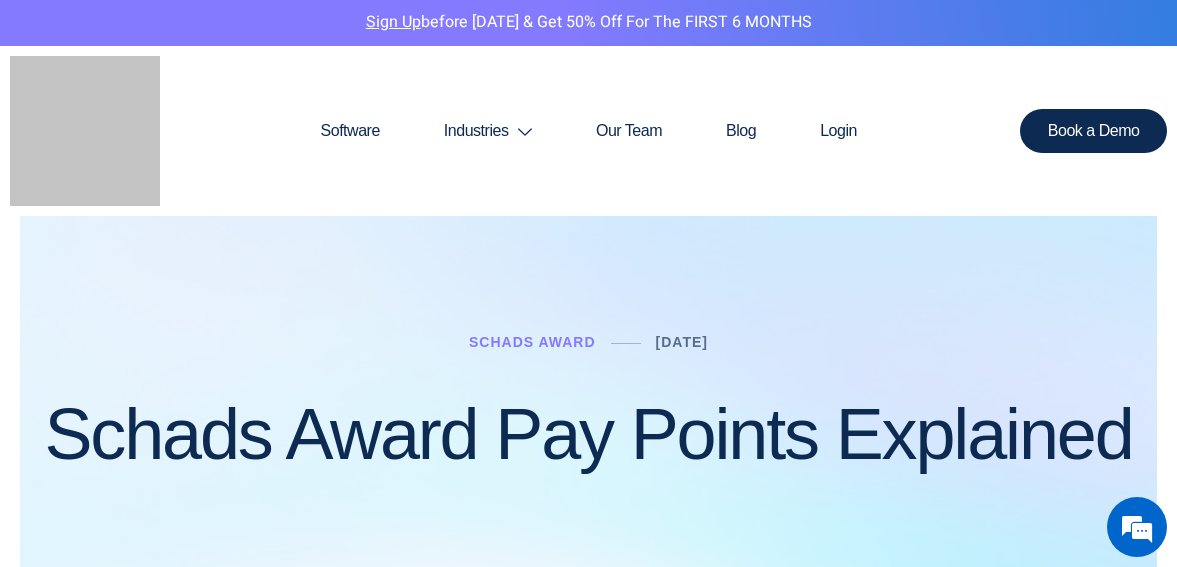 scroll, scrollTop: 0, scrollLeft: 0, axis: both 